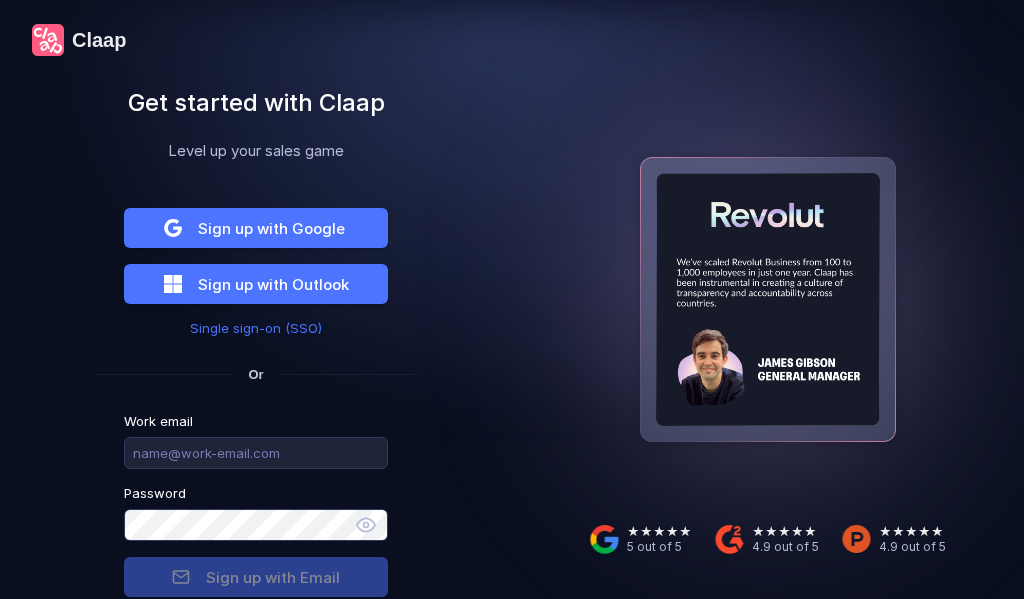 scroll, scrollTop: 0, scrollLeft: 0, axis: both 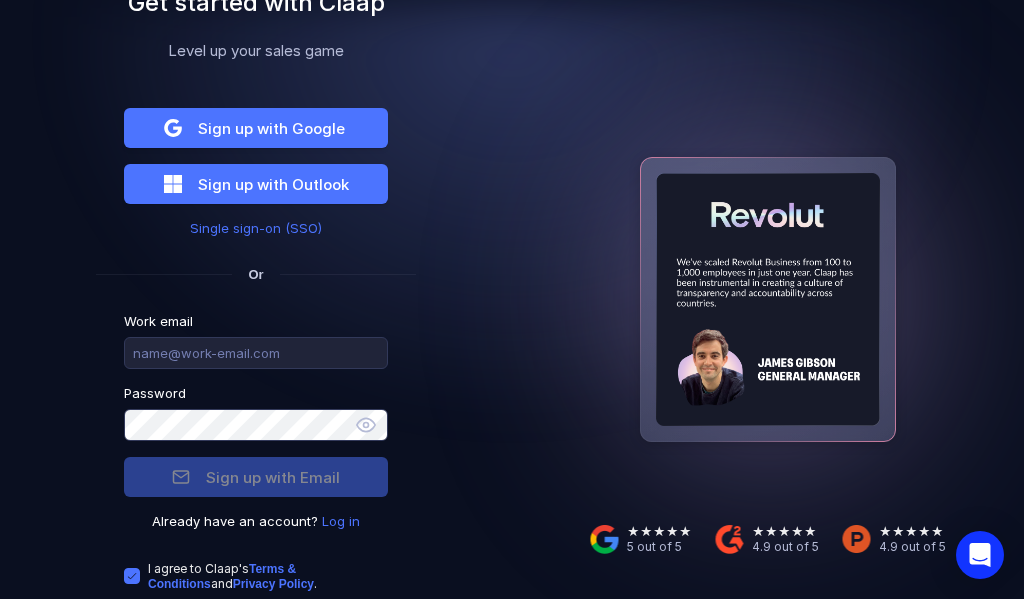 click on "Log in" at bounding box center (341, 521) 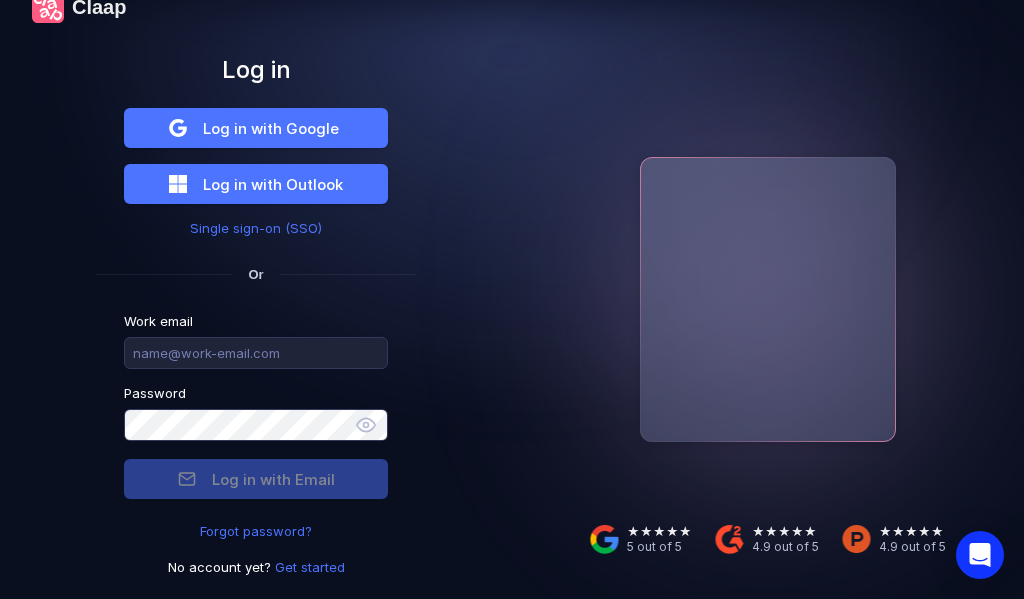 scroll, scrollTop: 33, scrollLeft: 0, axis: vertical 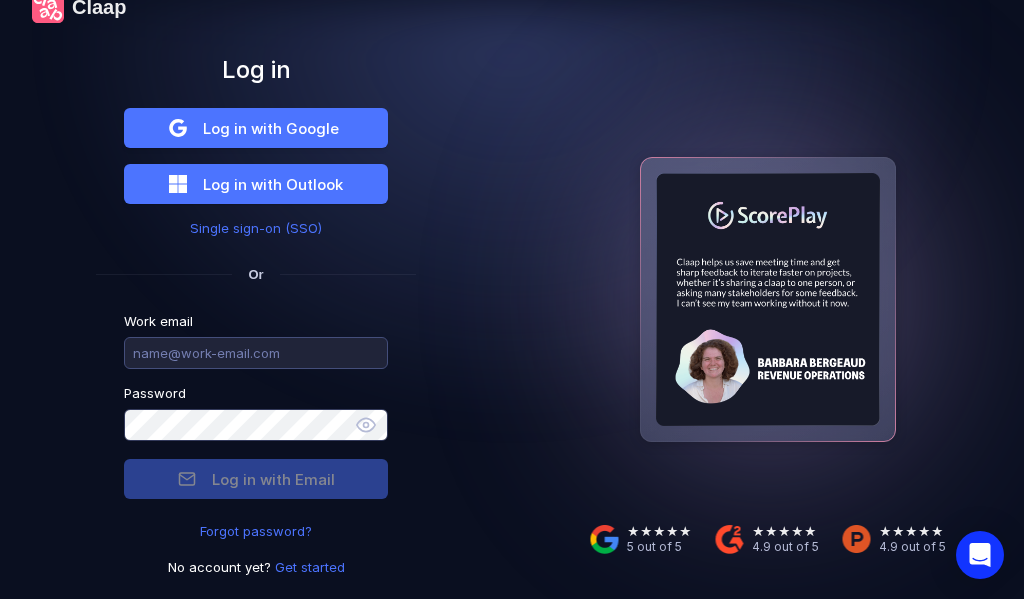 click at bounding box center (256, 353) 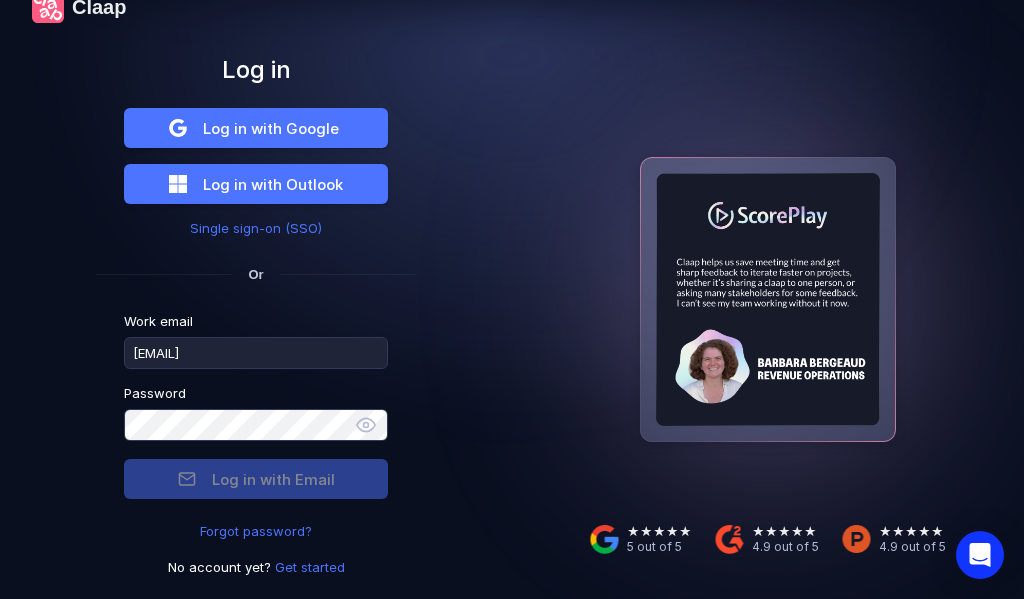 type on "[EMAIL]" 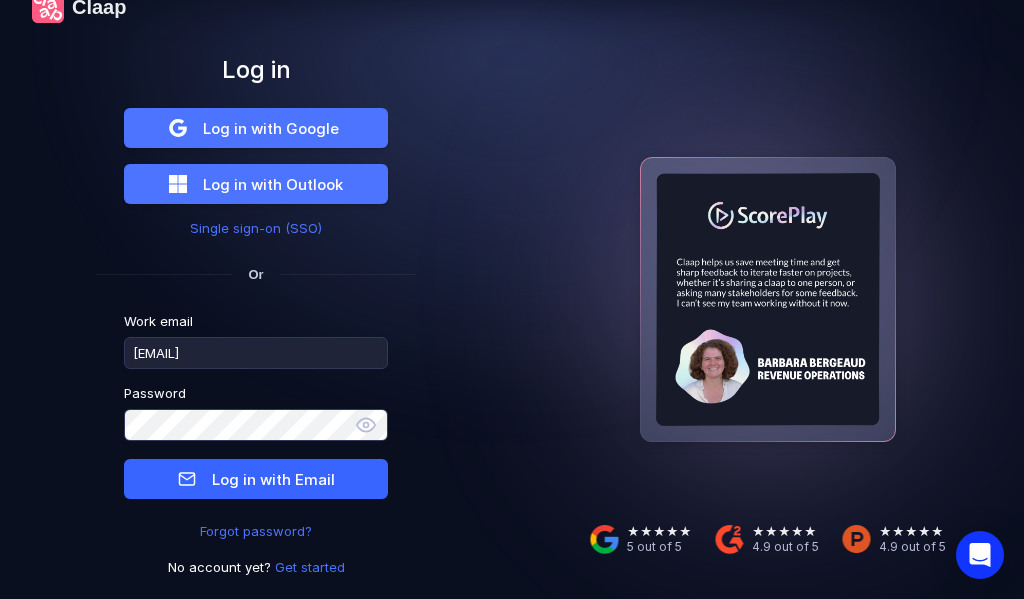 click on "Log in with Email" at bounding box center (273, 479) 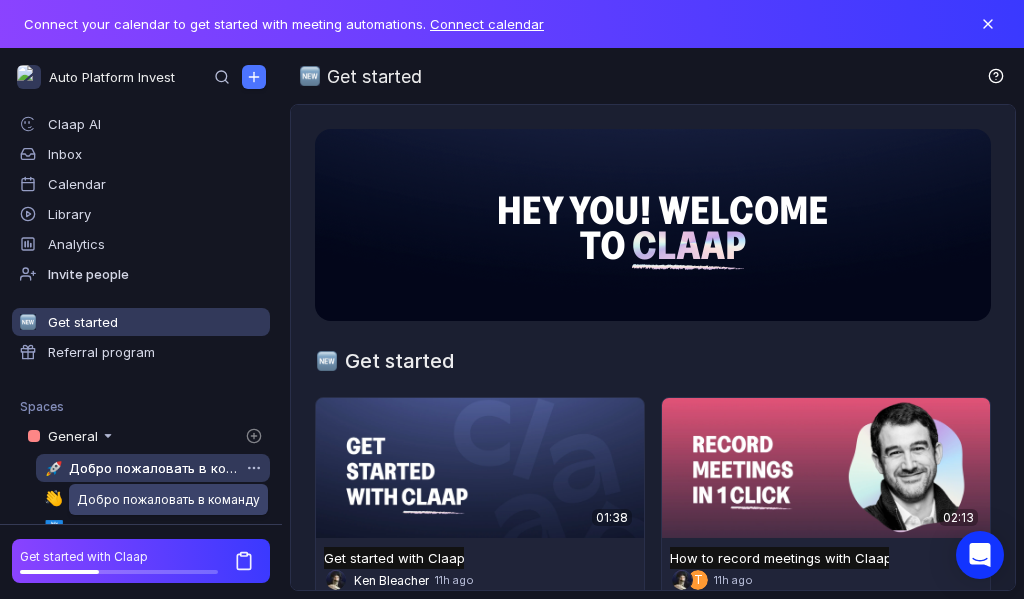 click on "Добро пожаловать в команду" at bounding box center (154, 468) 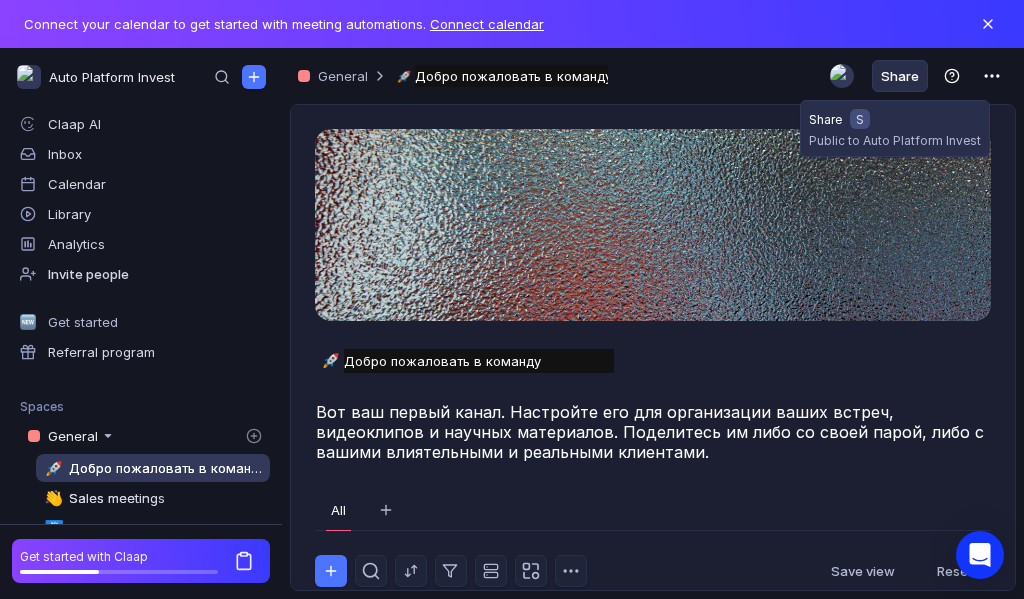 click on "Share" at bounding box center [900, 76] 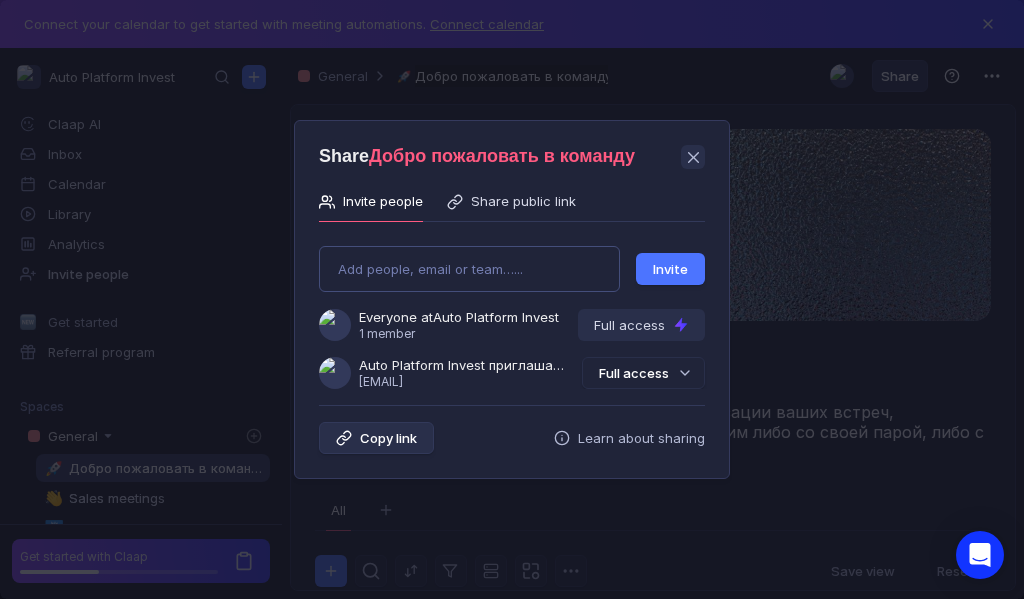 click on "Add people, email or team…... Invite Everyone at [EMAIL] Full access Auto Platform Invest   приглашает Вас в команду [EMAIL] Full access" at bounding box center (512, 309) 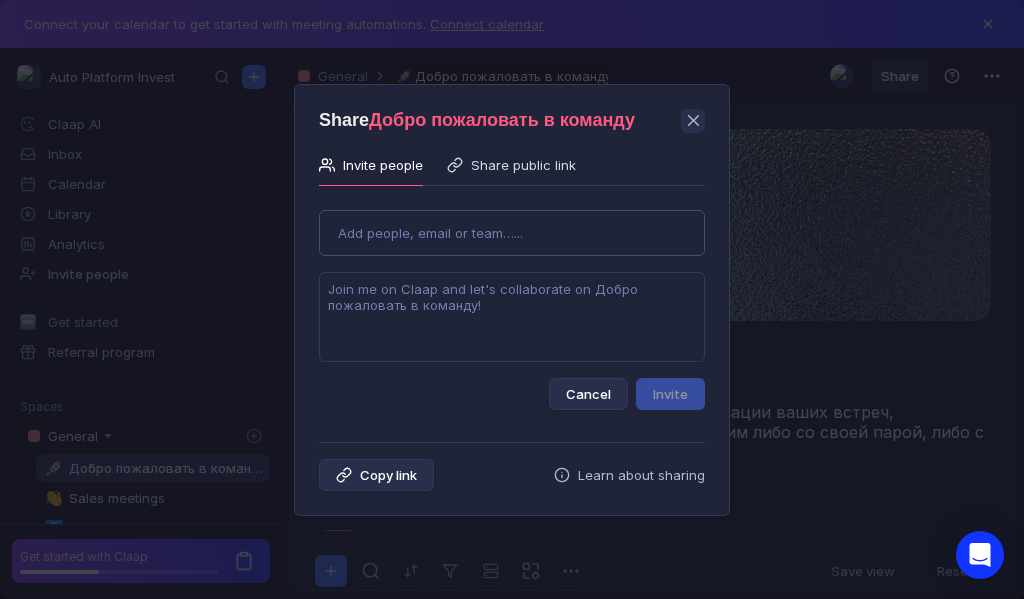 paste on "[EMAIL]" 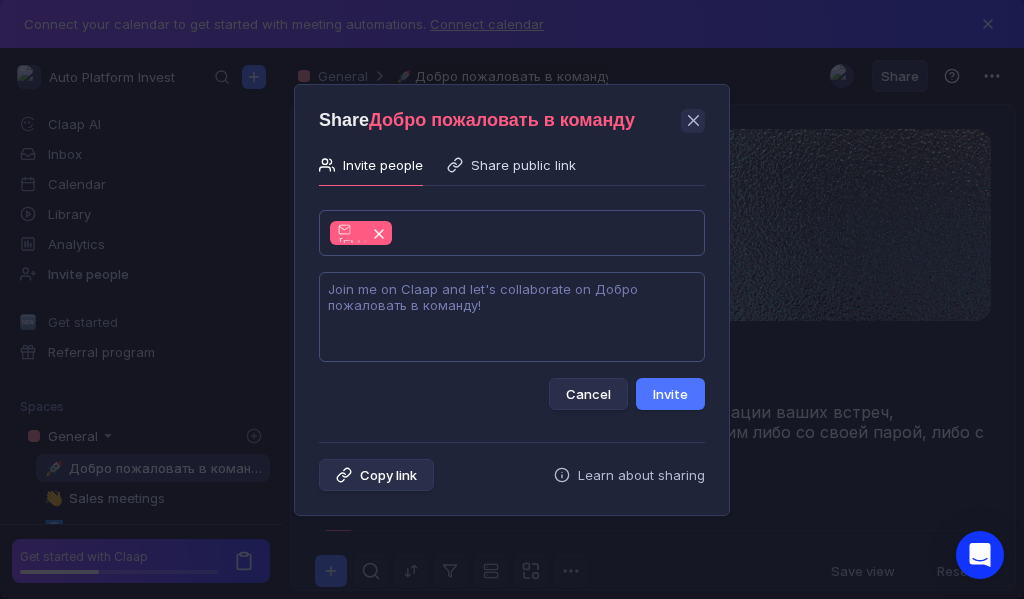 click at bounding box center [512, 317] 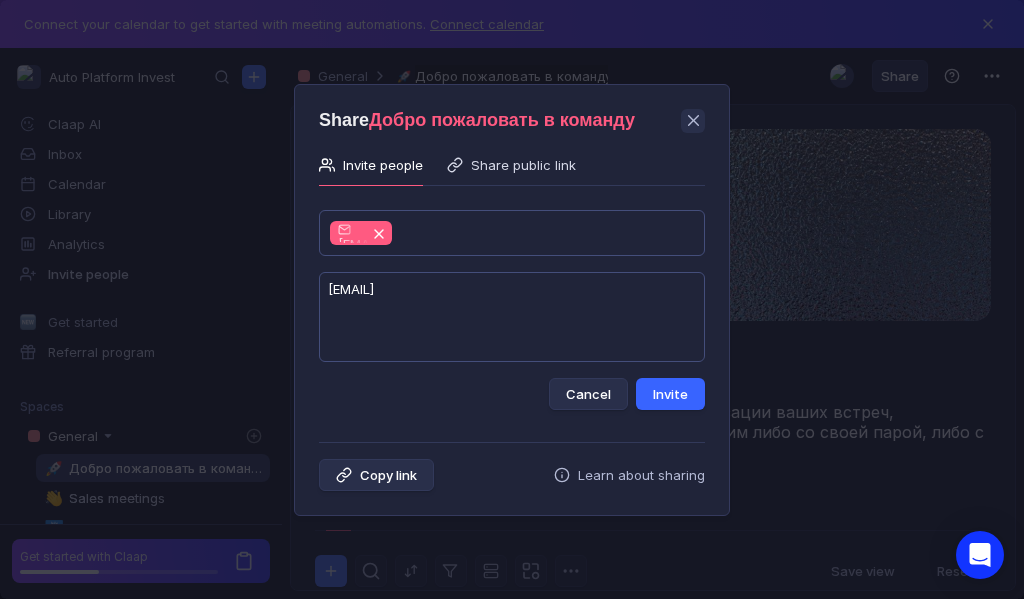 type on "[EMAIL]" 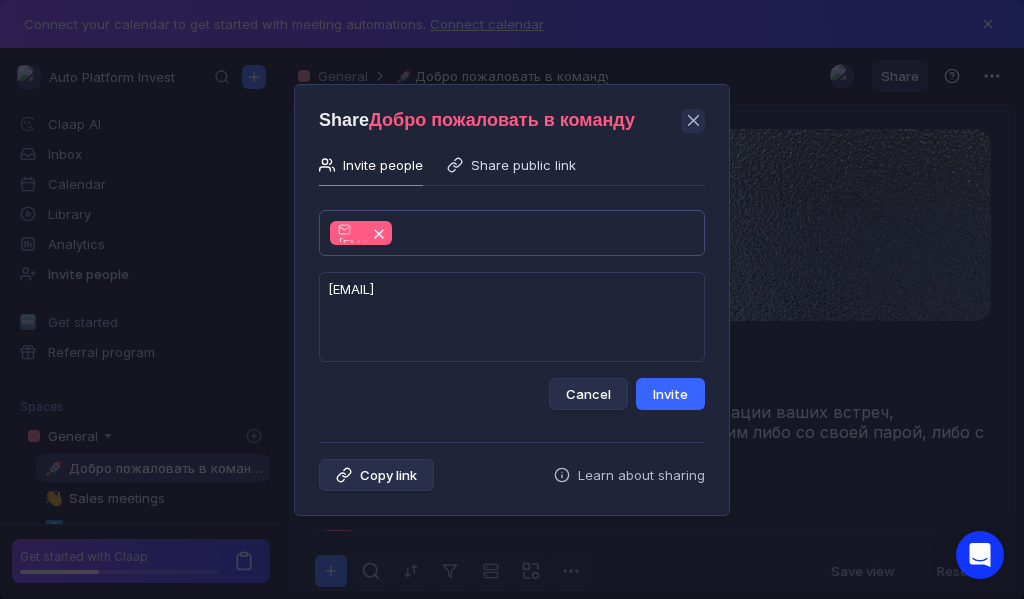 click on "Invite" at bounding box center (670, 394) 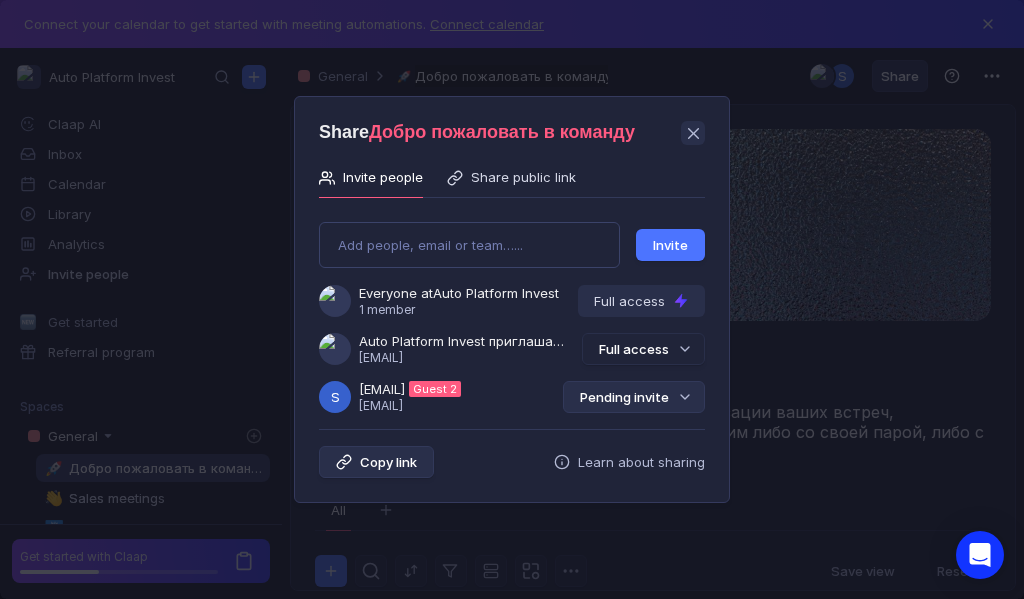 click on "Pending invite" at bounding box center [634, 397] 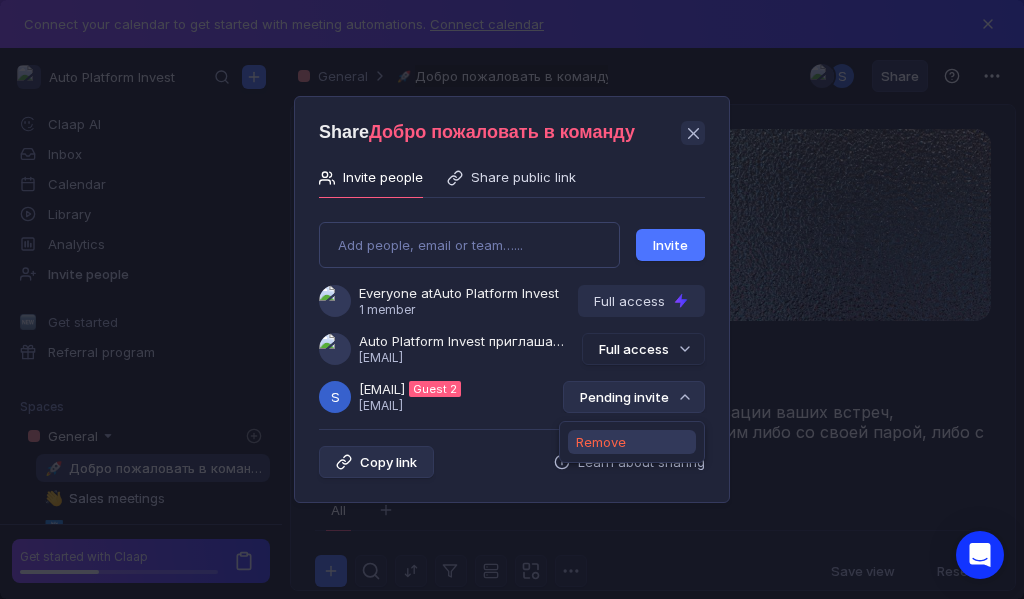 click on "Remove" at bounding box center (601, 442) 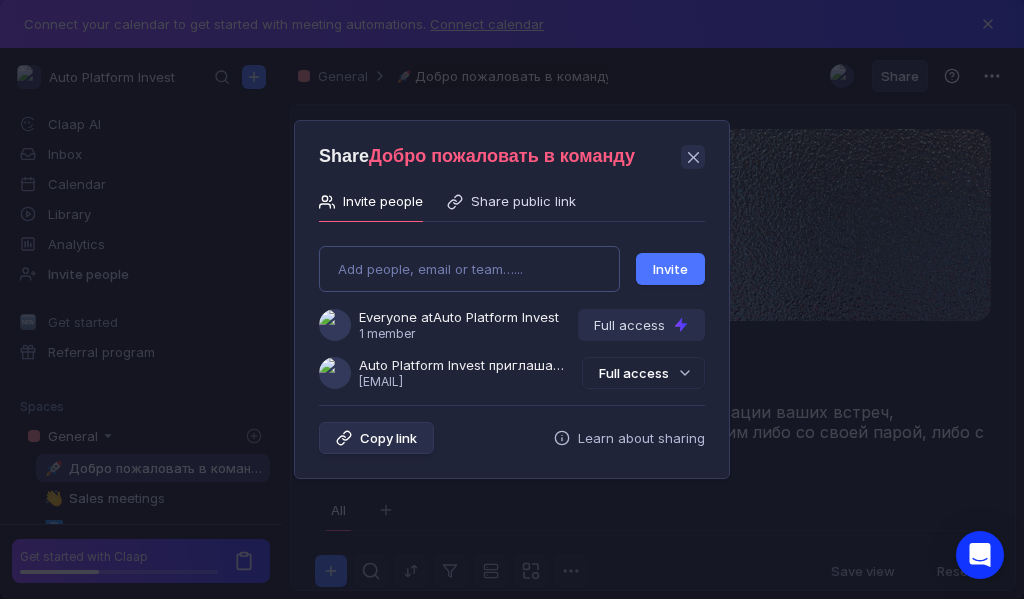 click on "Add people, email or team…... Invite Everyone at [EMAIL] Full access Auto Platform Invest   приглашает Вас в команду [EMAIL] Full access" at bounding box center (512, 309) 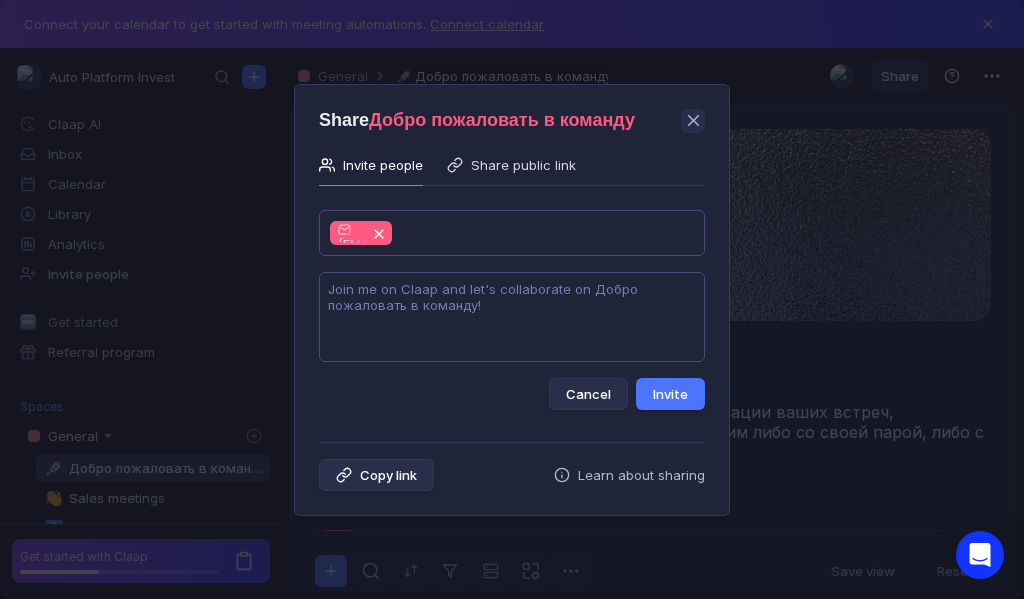 click at bounding box center (512, 317) 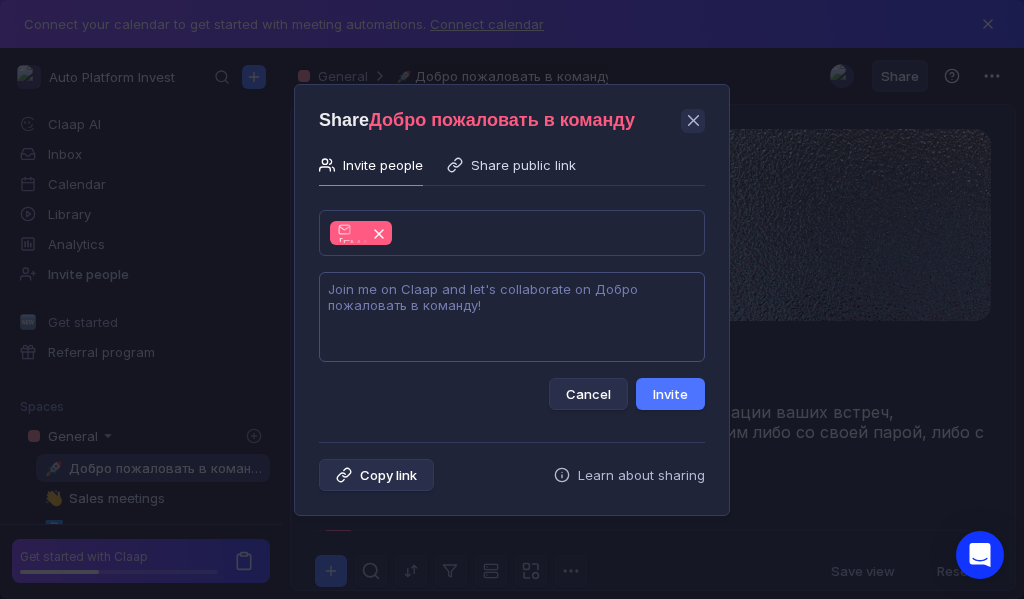 click at bounding box center [512, 317] 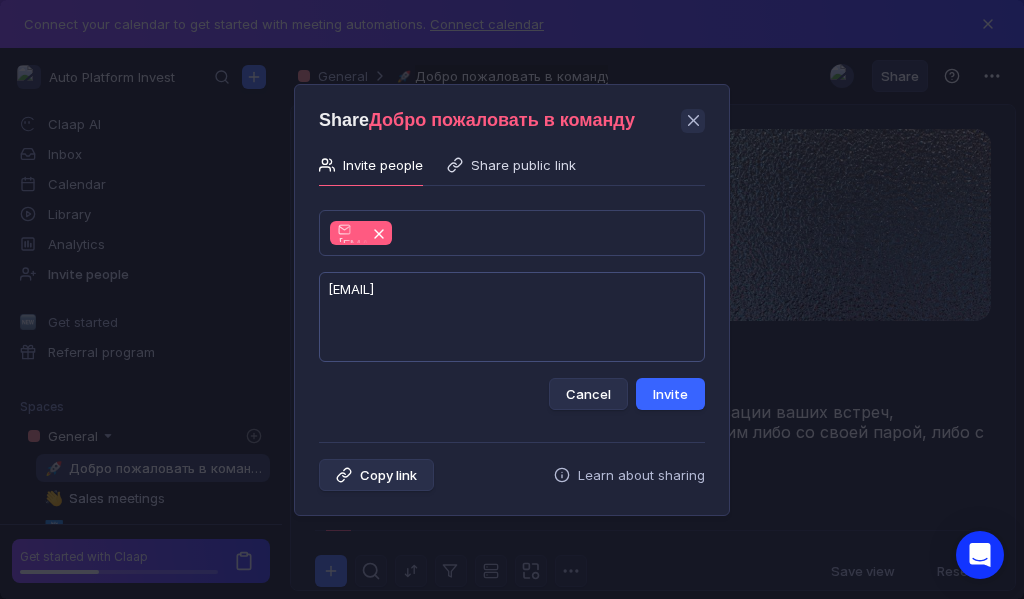 type on "[EMAIL]" 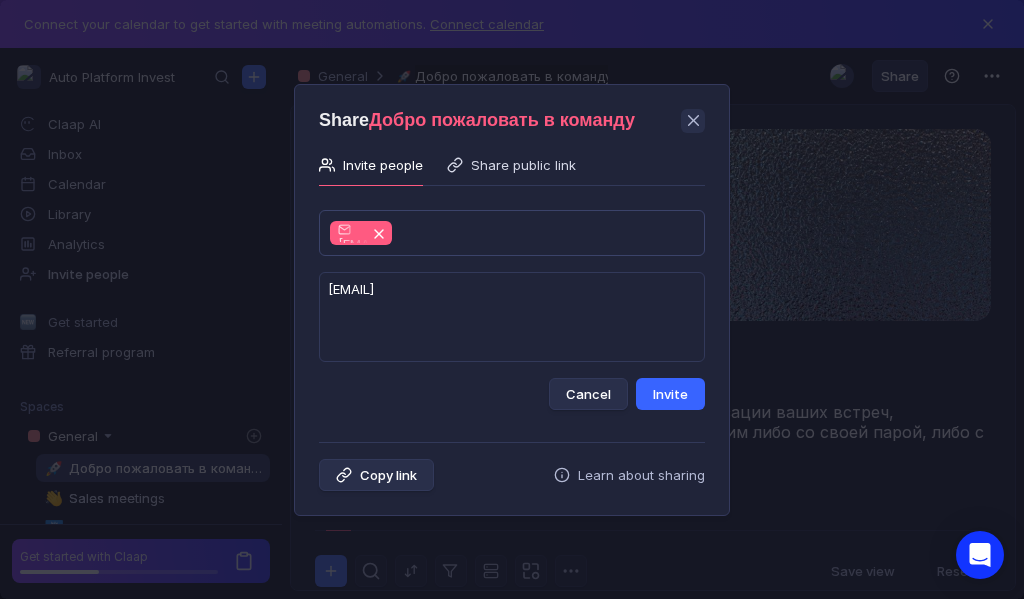 click on "Invite" at bounding box center (670, 394) 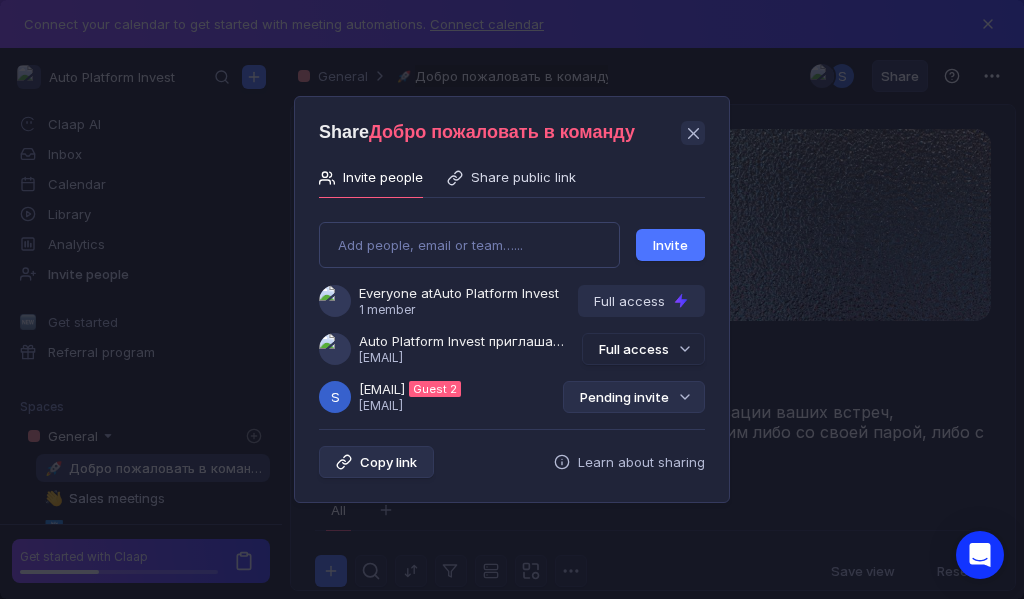 click on "Pending invite" at bounding box center [634, 397] 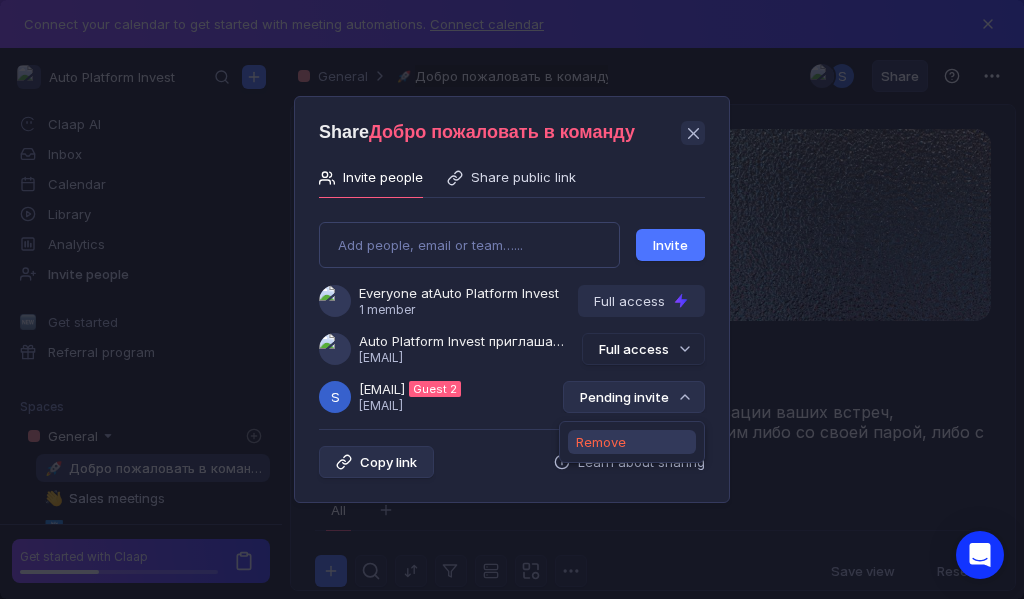 click on "Remove" at bounding box center (601, 442) 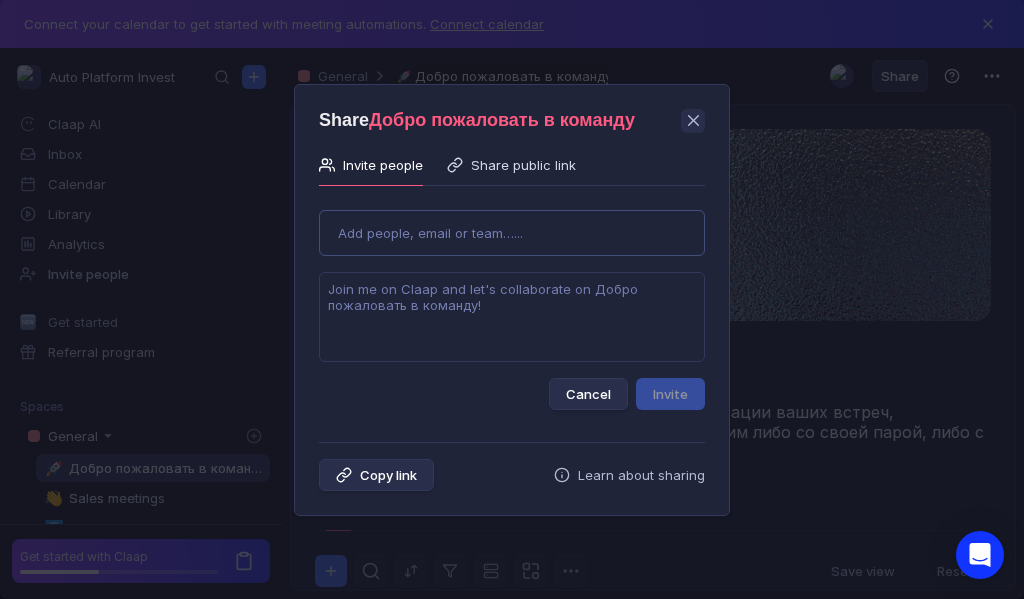 click on "Use Up and Down to choose options, press Enter to select the currently focused option, press Escape to exit the menu, press Tab to select the option and exit the menu. Add people, email or team…... Cancel Invite" at bounding box center [512, 302] 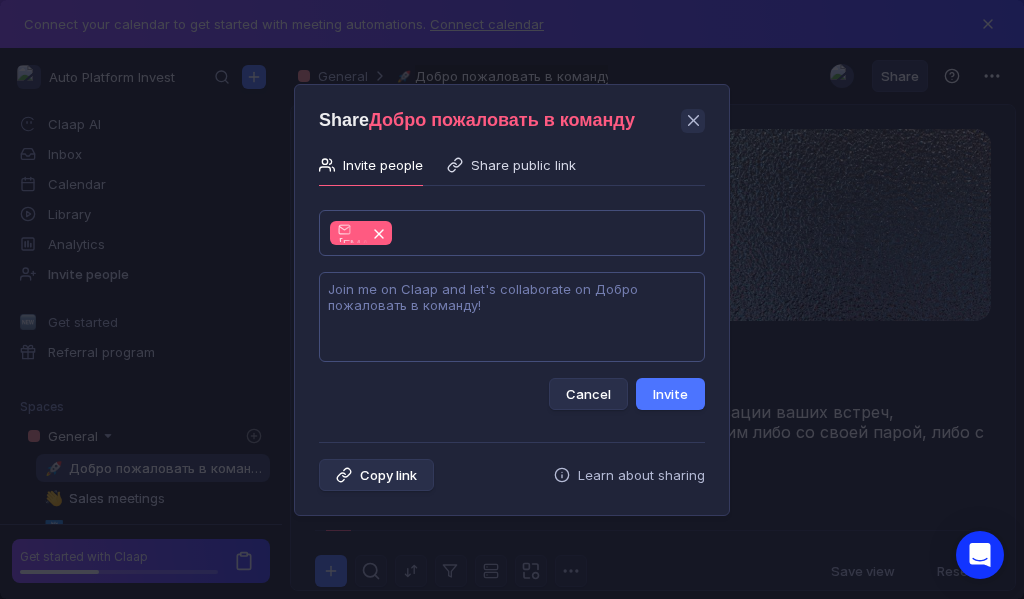 click at bounding box center [512, 317] 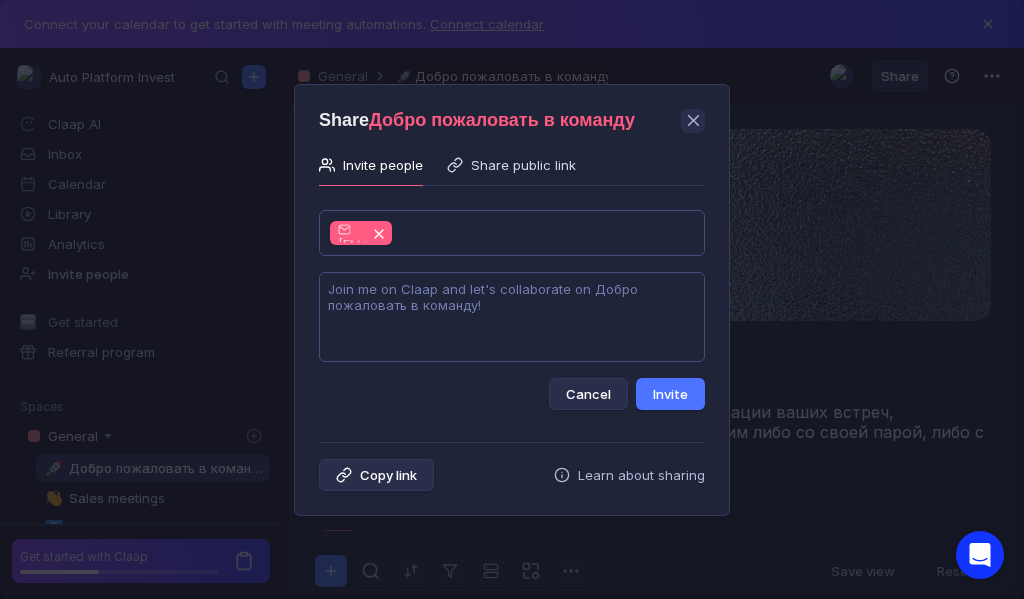 click at bounding box center (512, 317) 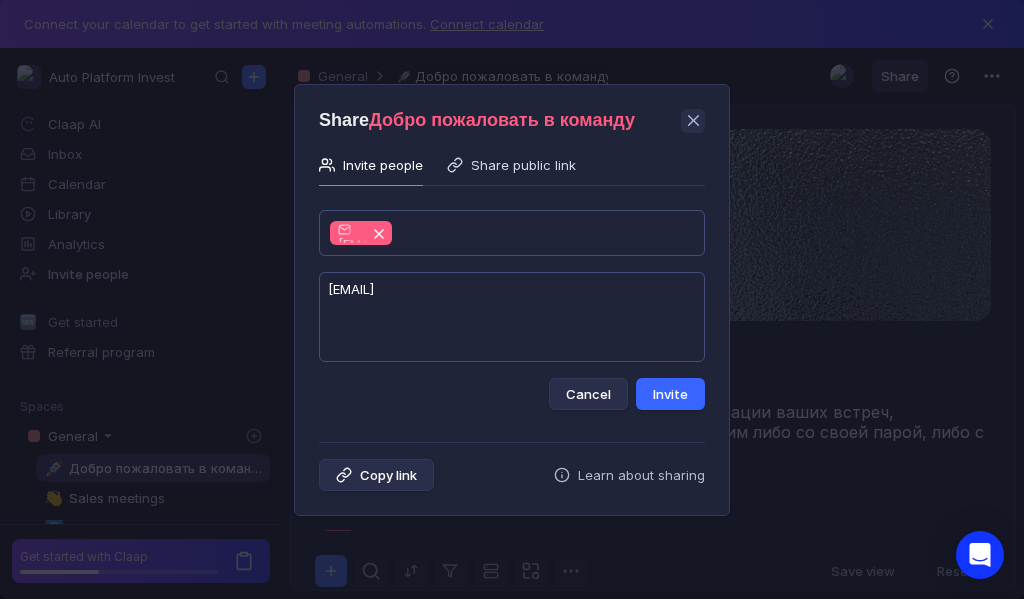 type on "[EMAIL]" 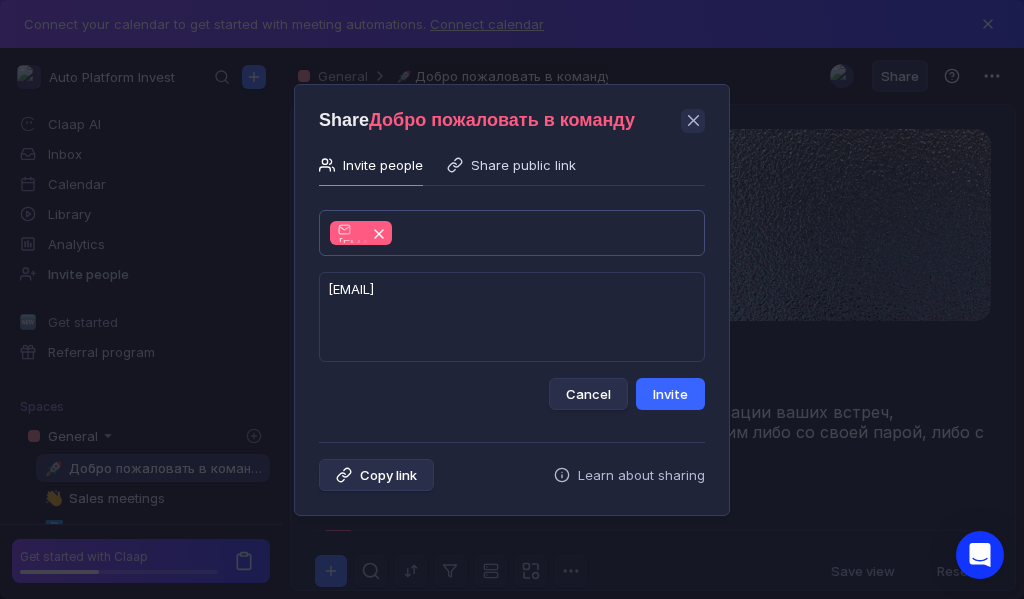 click on "Invite" at bounding box center [670, 394] 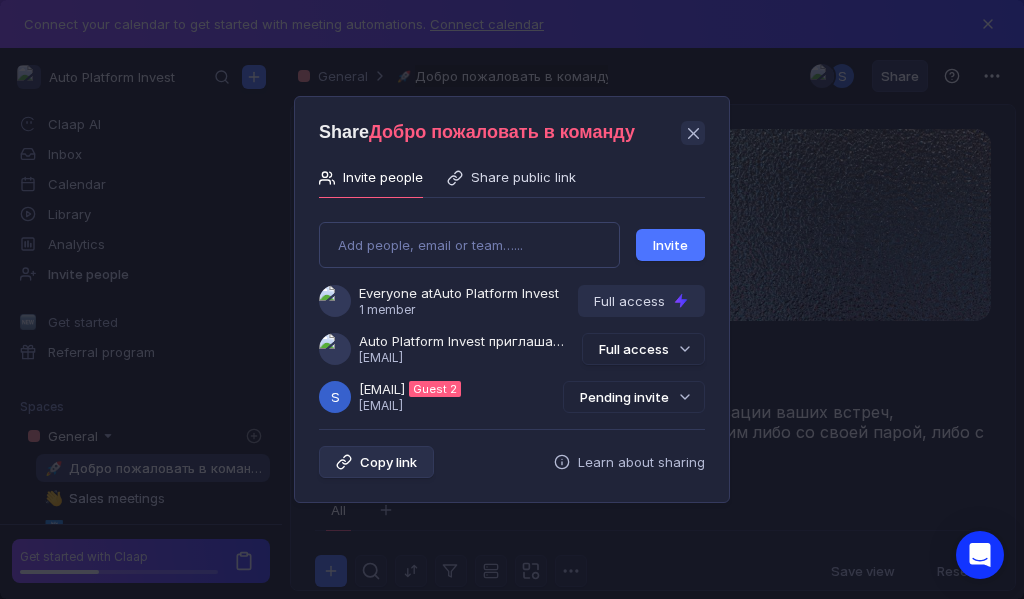 click on "Pending invite" at bounding box center (634, 397) 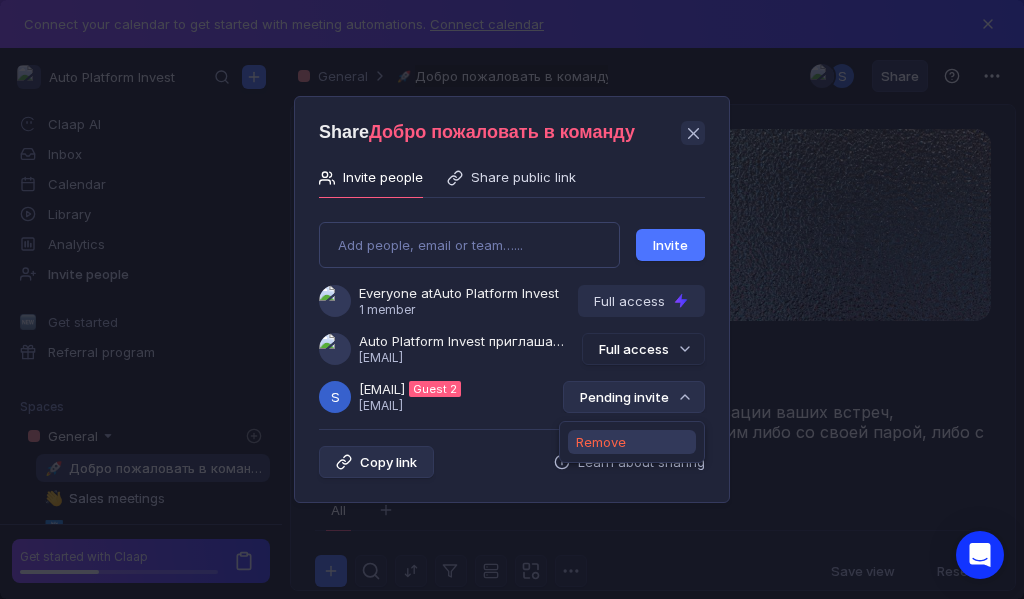 click on "Remove" at bounding box center [601, 442] 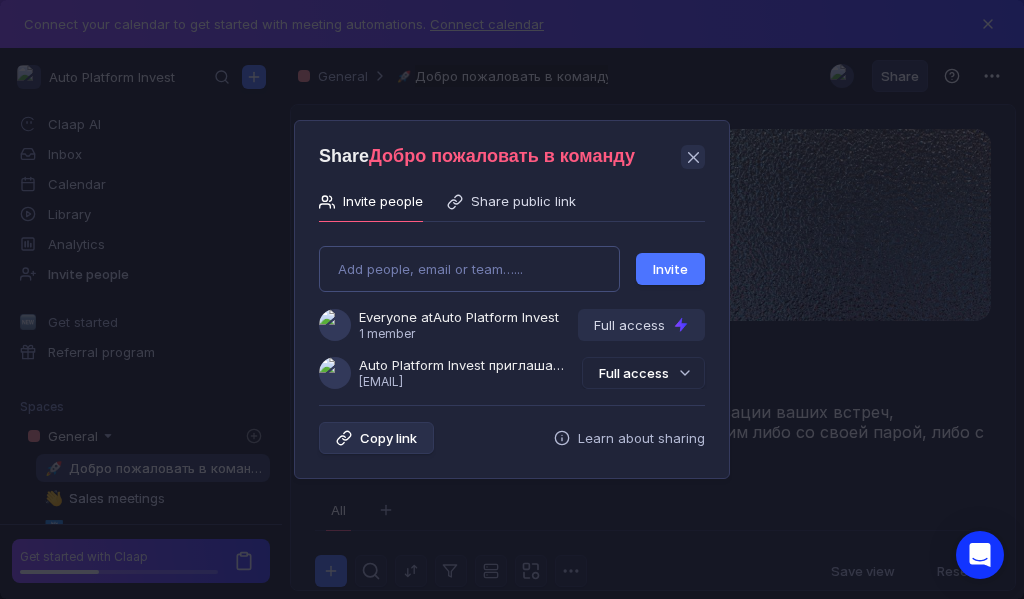 click on "Add people, email or team…... Invite Everyone at [EMAIL] Full access Auto Platform Invest   приглашает Вас в команду [EMAIL] Full access" at bounding box center (512, 309) 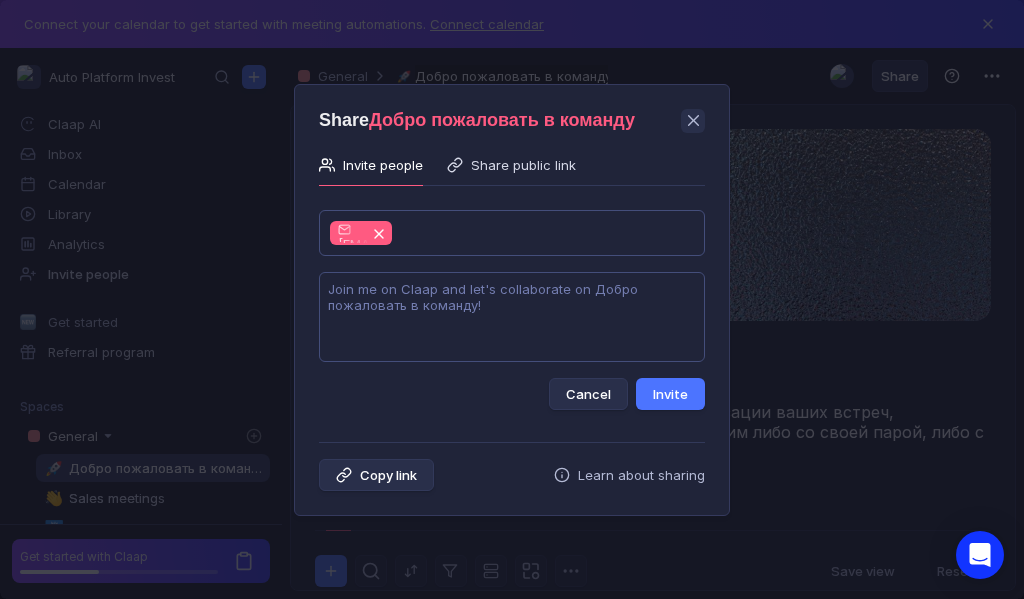 click at bounding box center (512, 317) 